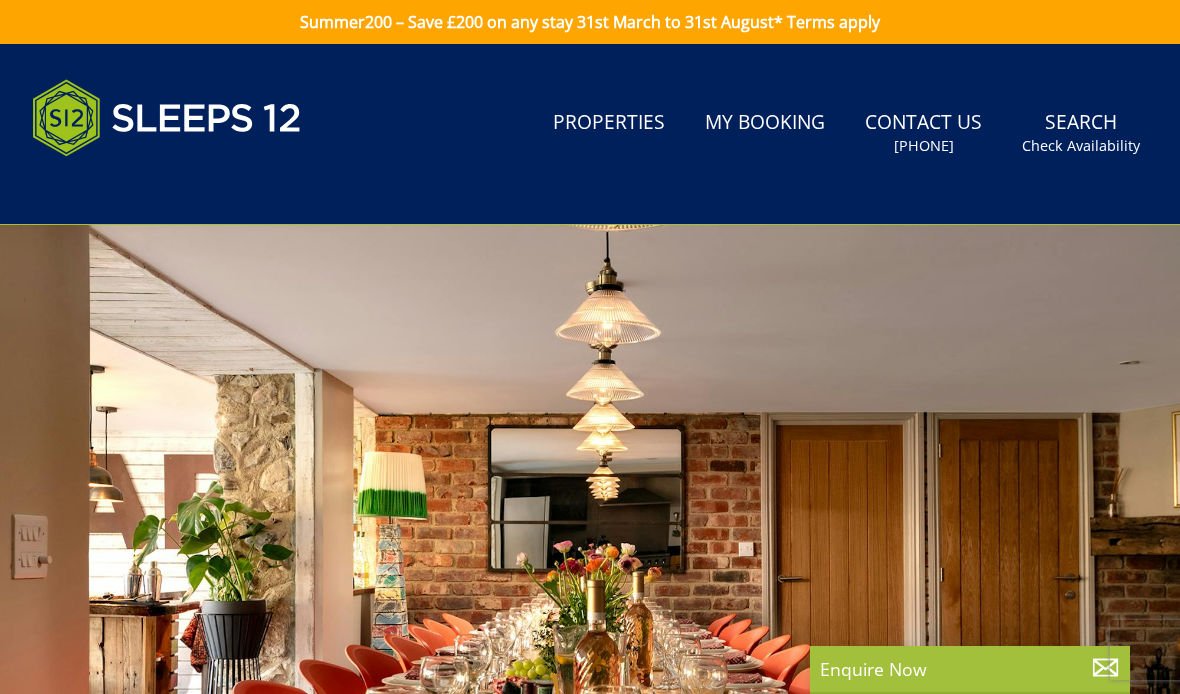 scroll, scrollTop: 0, scrollLeft: 0, axis: both 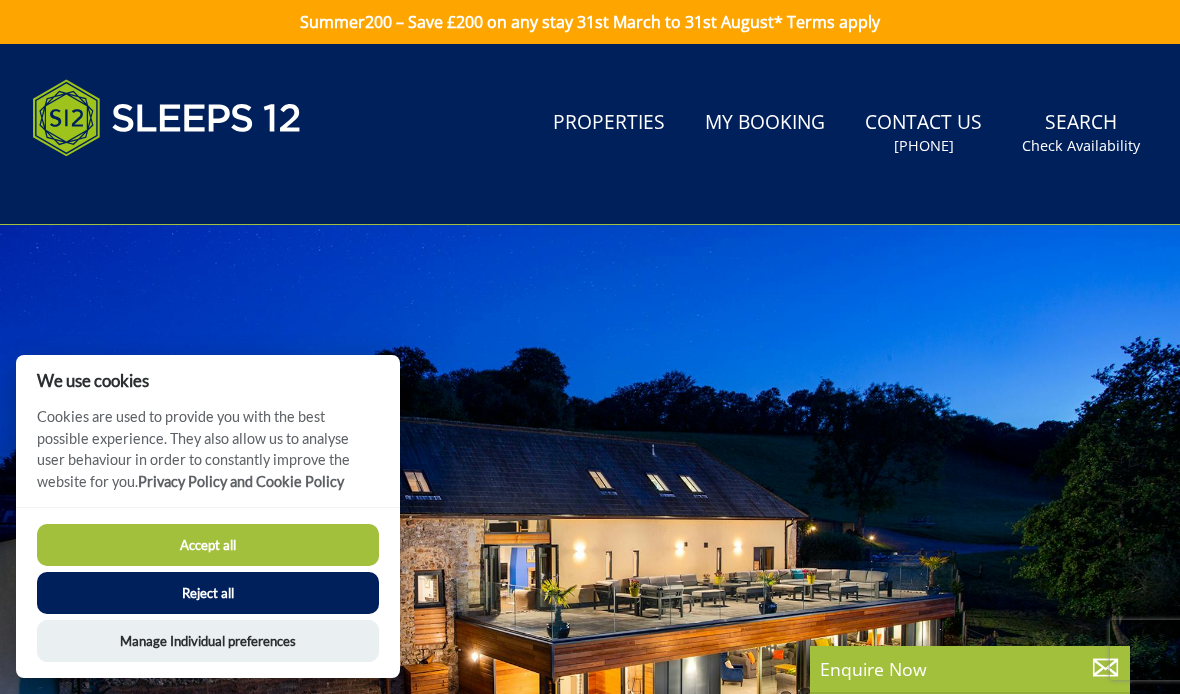 click on "Accept all" at bounding box center [208, 545] 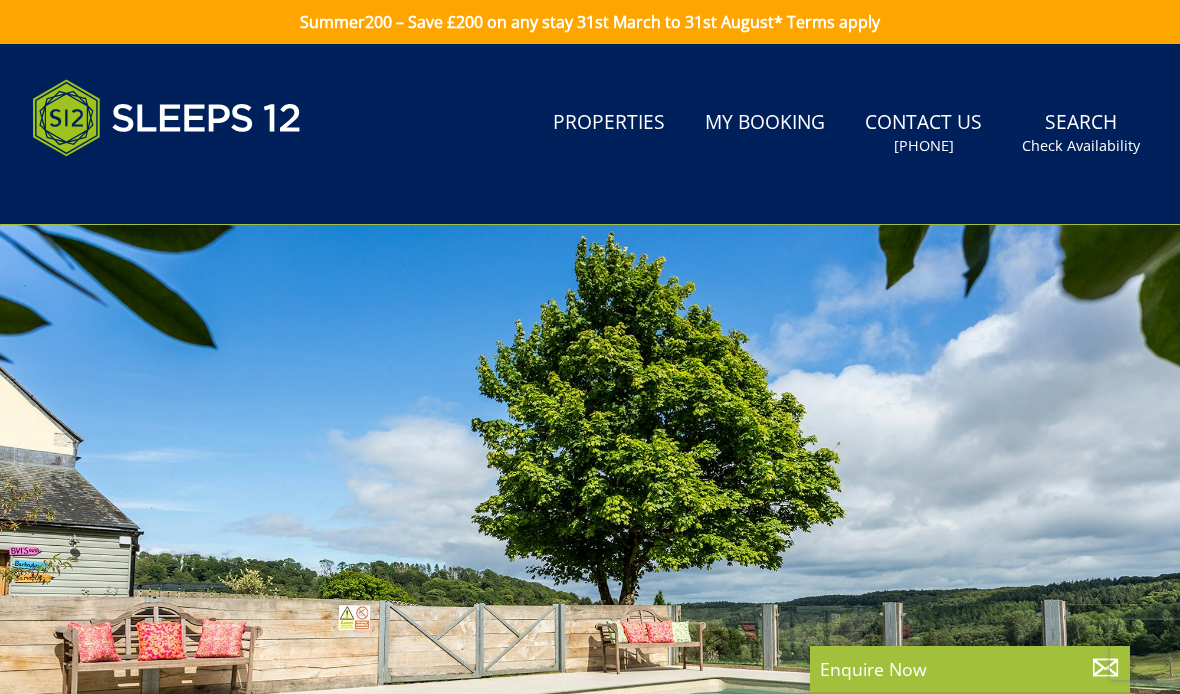 scroll, scrollTop: 0, scrollLeft: 0, axis: both 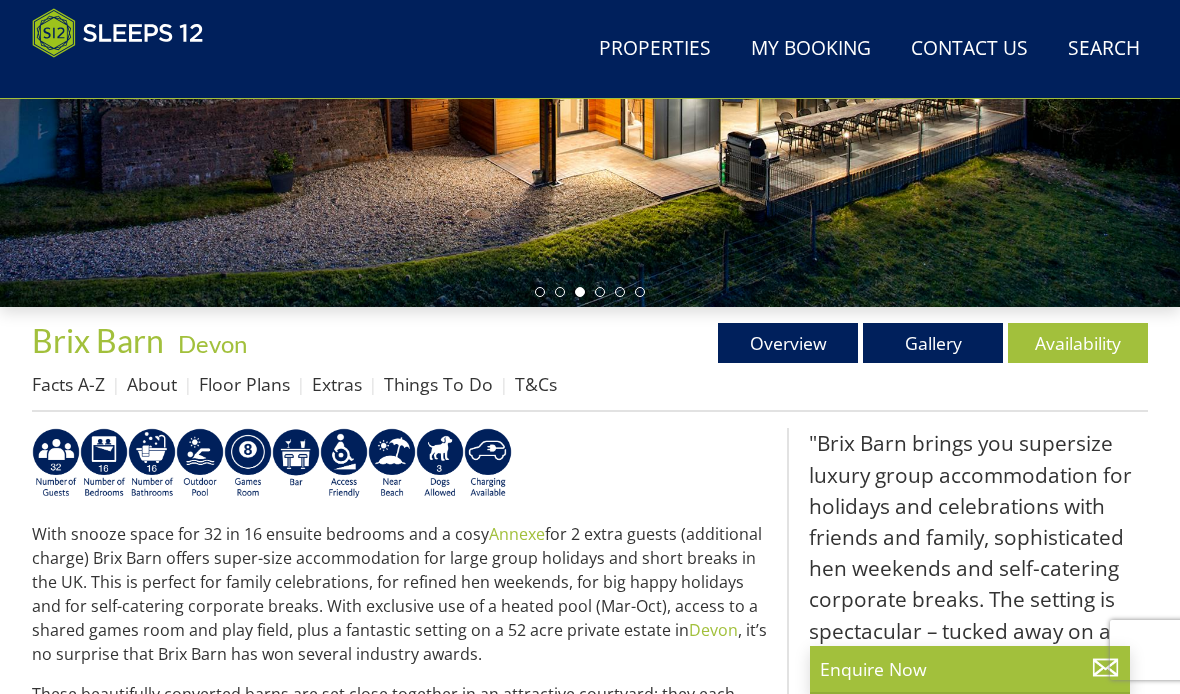 click on "Overview" at bounding box center [788, 343] 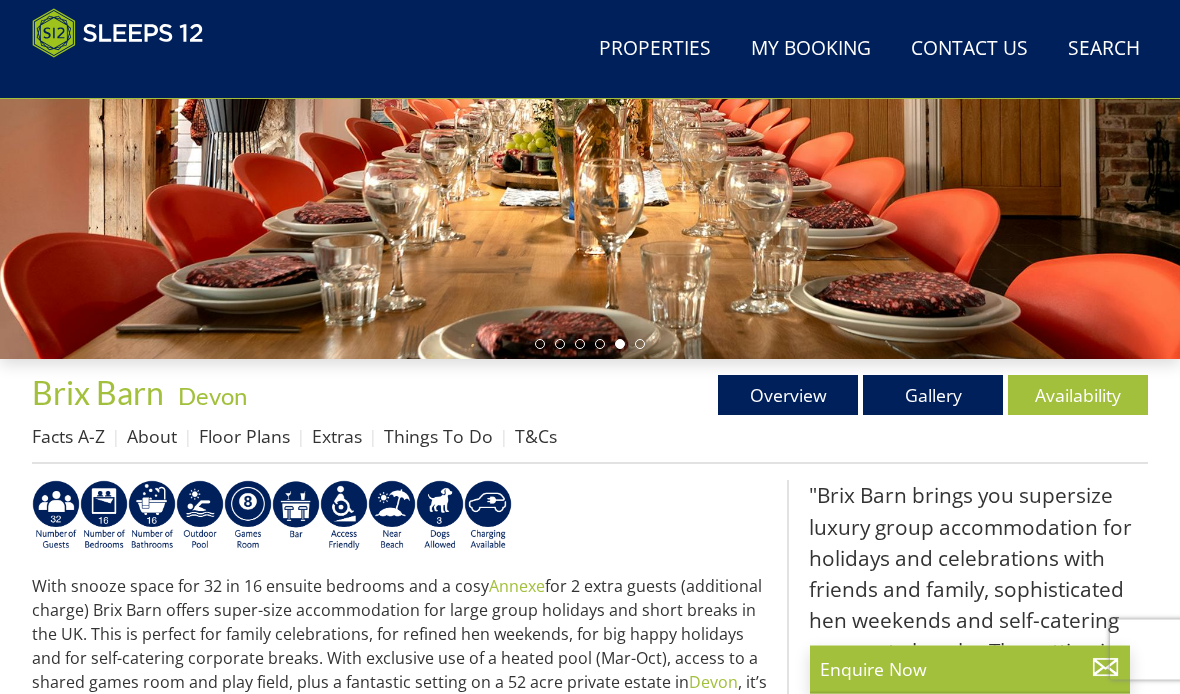 scroll, scrollTop: 445, scrollLeft: 0, axis: vertical 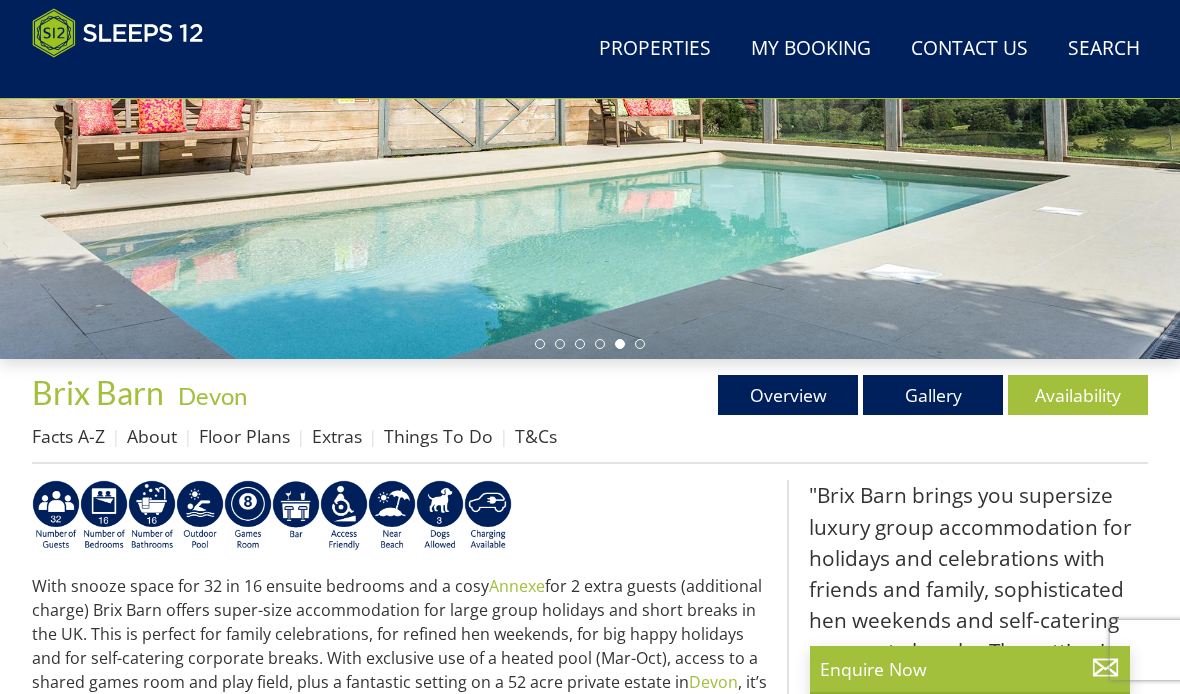 click on "Gallery" at bounding box center [933, 395] 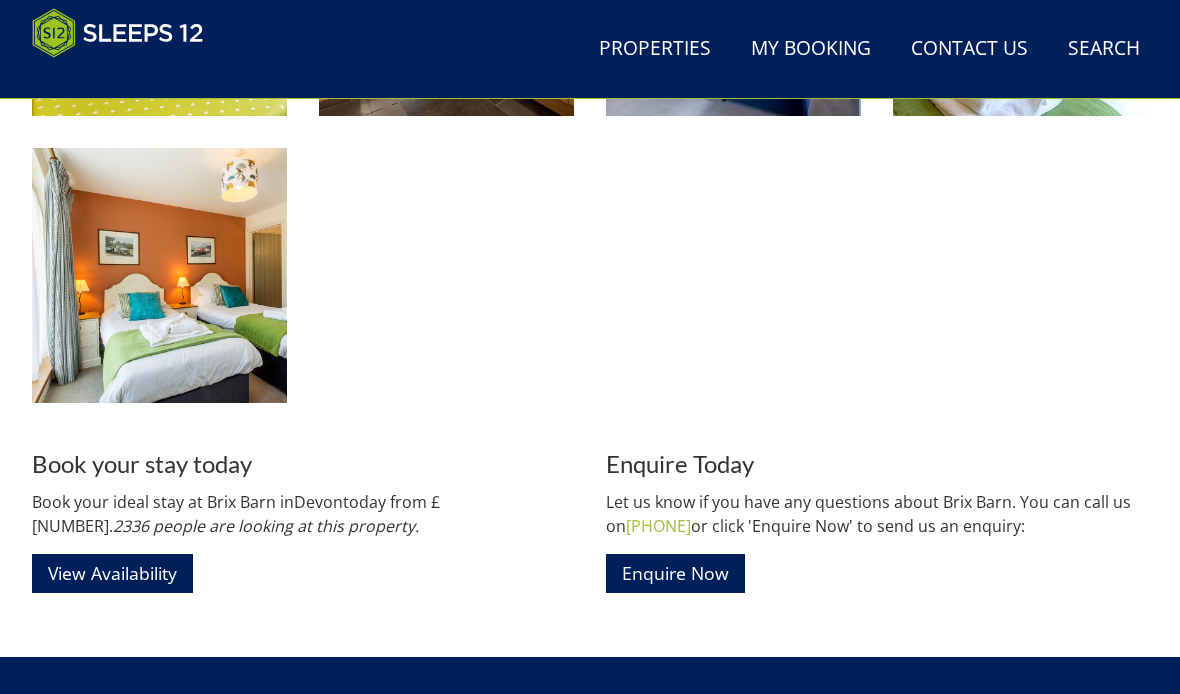 scroll, scrollTop: 3360, scrollLeft: 0, axis: vertical 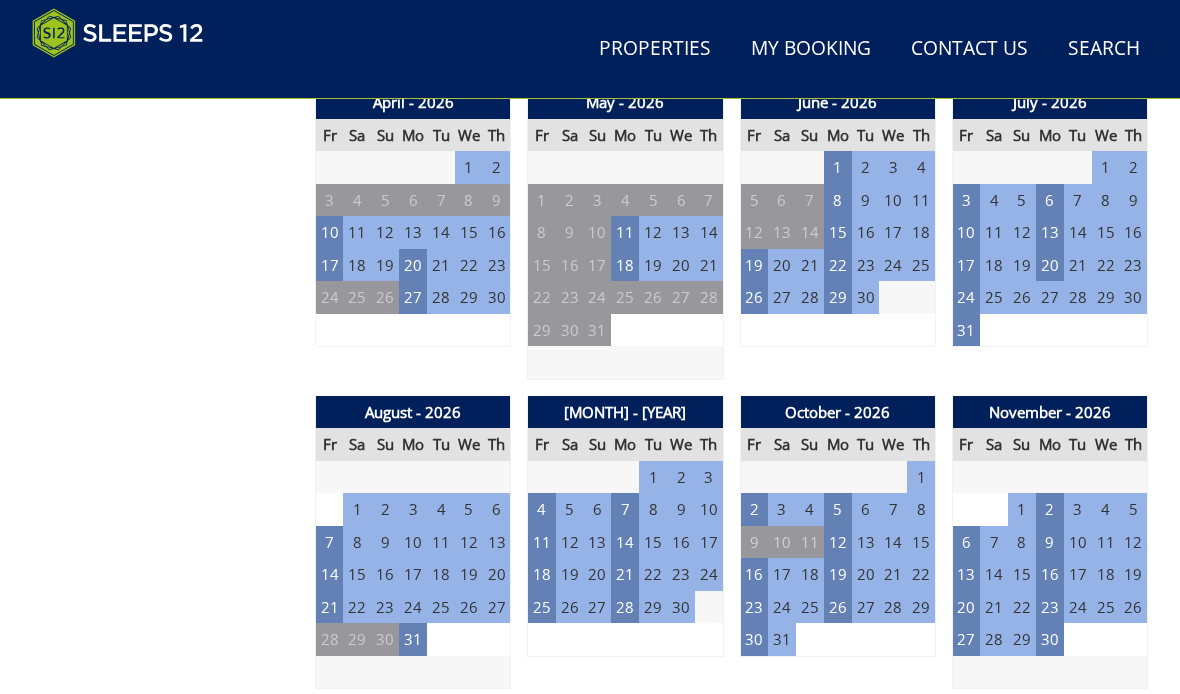 click on "21" at bounding box center (330, 607) 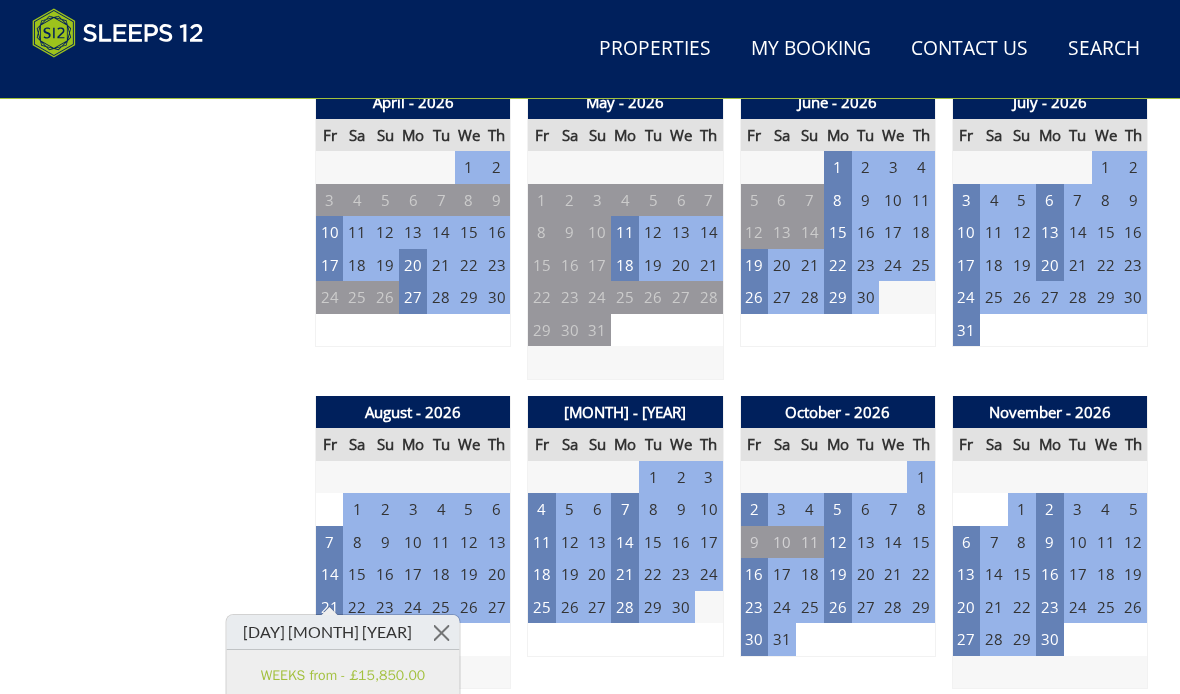 click on "Prices and Availability
You can browse the calendar to find an available start date for your stay by clicking on a start date or by entering your Arrival & Departure dates below.
Search for a Stay
Search
Check-In / Check-Out
16:00 / 10:00
Key
Available Start Date
Available
Booked" at bounding box center [165, 990] 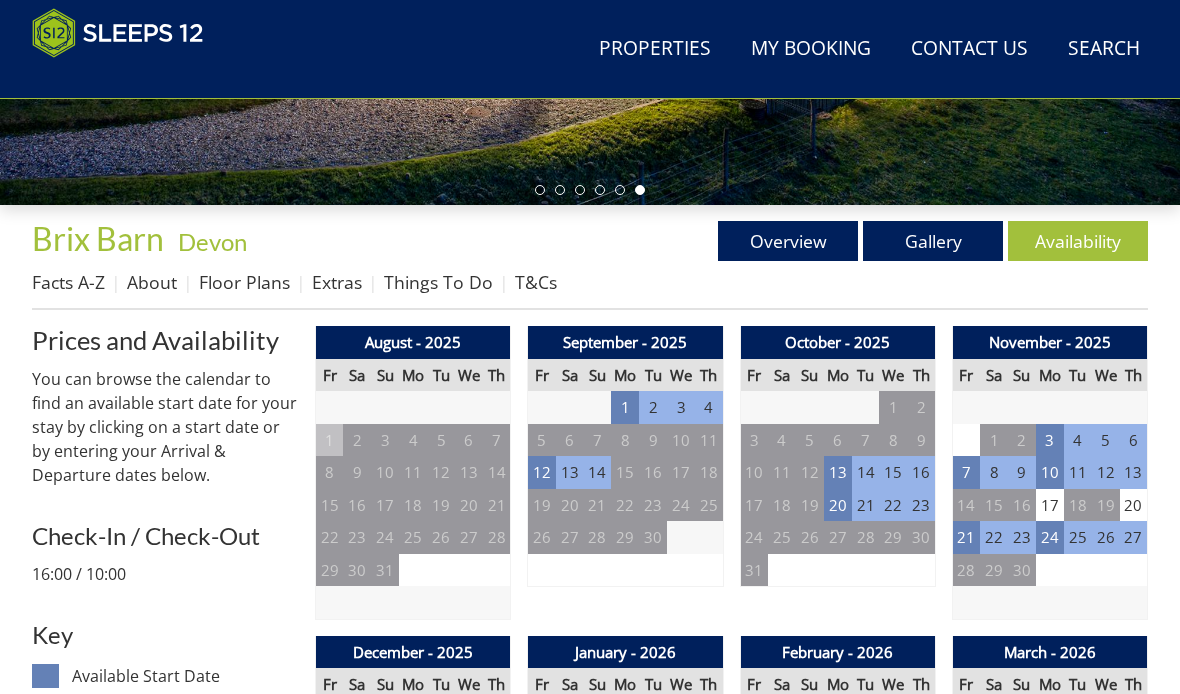 scroll, scrollTop: 598, scrollLeft: 0, axis: vertical 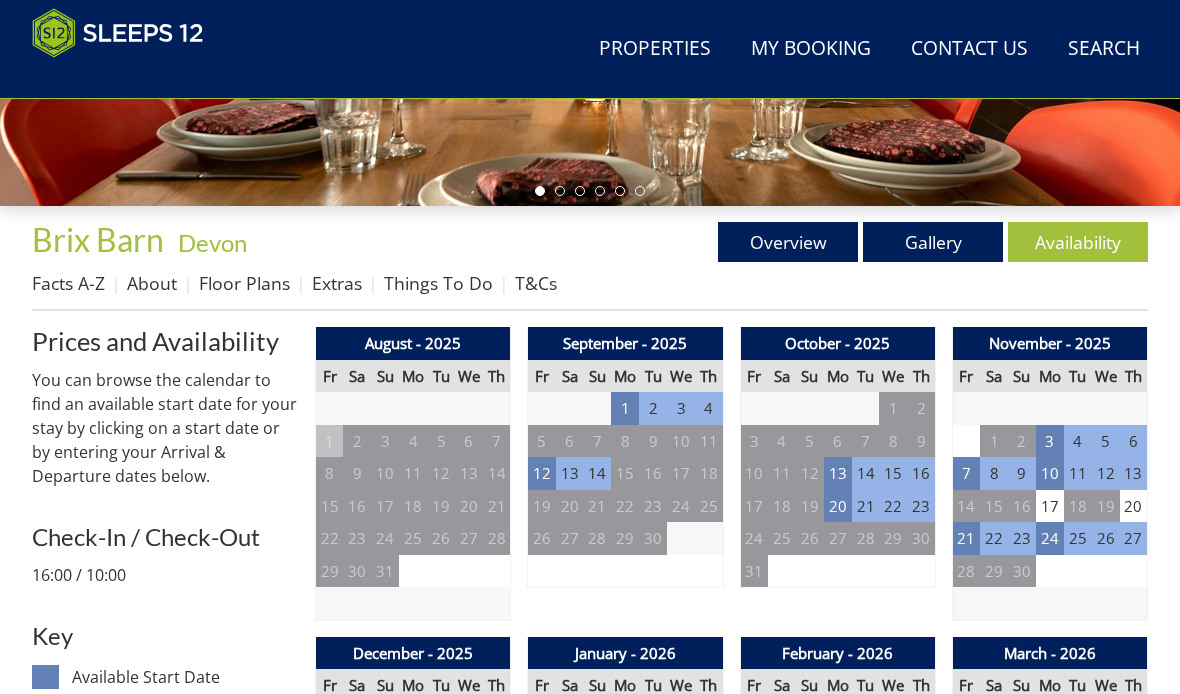 click on "Extras" at bounding box center [337, 283] 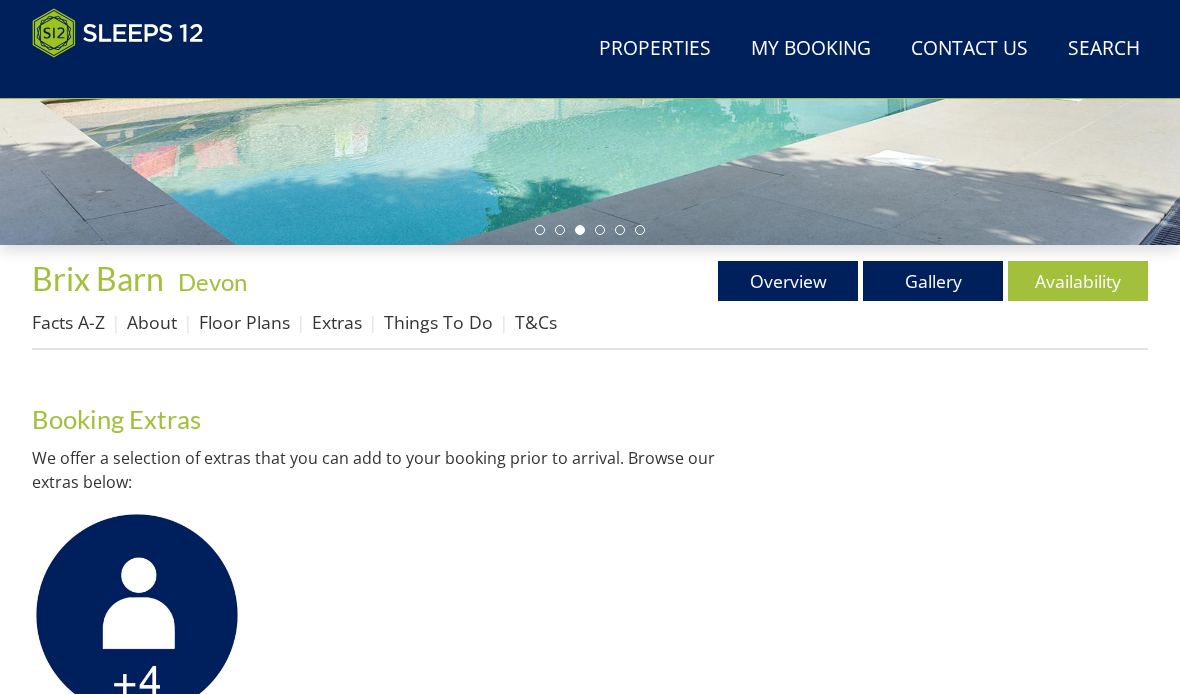 scroll, scrollTop: 560, scrollLeft: 0, axis: vertical 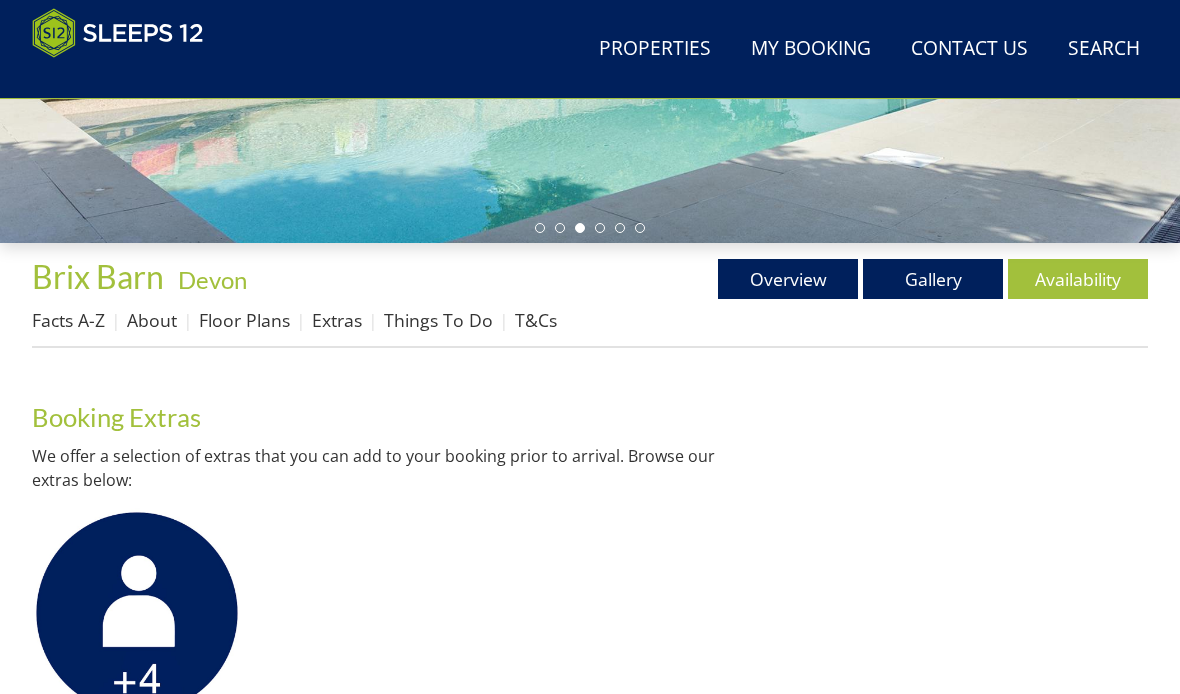 click on "Facts A-Z" at bounding box center (68, 321) 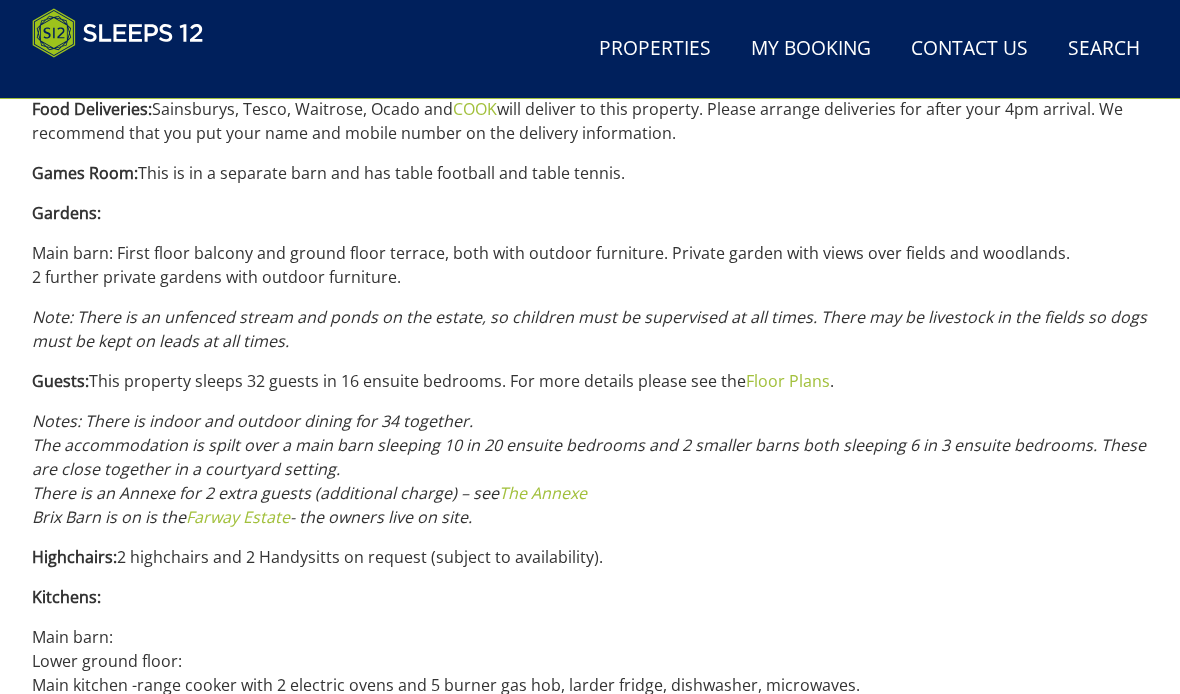 scroll, scrollTop: 1805, scrollLeft: 0, axis: vertical 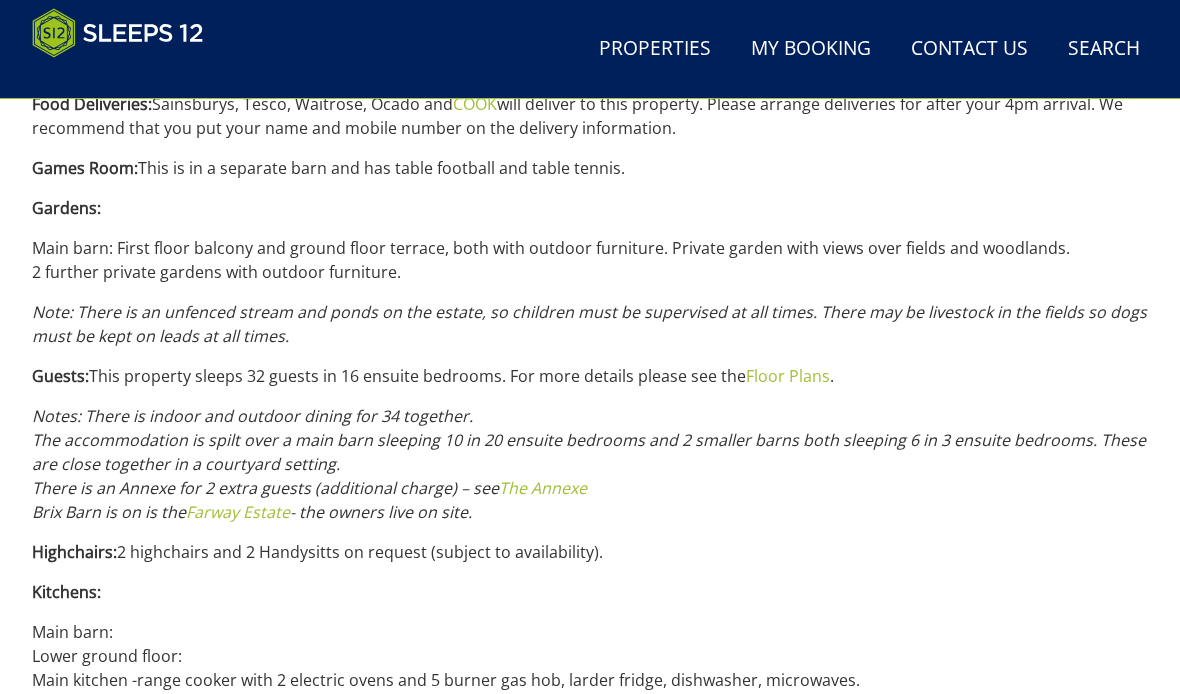 click on "Facts A-Z
We hope the following information will help you plan your stay at Brix Barn. Please also see our  House Rules .
Accommodation:  Please see  Brix Barn Accommodation .
Address:  This can be found within your booking after you have secured your holiday.
BBQ:  3 x Gas bbqs for use year round with gas supplied.
Bed Linen and Towels:  Duvets and pillows (hypo allergenic), bed linen, and towels are provided. Please bring extra towels and suitable footwear (such as flip-flops) for use with the swimming pool and for going to and fro.
CCTV:  CCTV covers the entrance to the estate and the parking areas.
Check In Details:  This information can be accessed within your booking 4 weeks before your stay. Check in time - 4pm. Check out time - 10am.
Coffee Machine:   At least 6 cafetieres.
Cots:
Decorations:
Departure:  Please see  On Your Departure From A Sleeps12 Property .
Directions:
Dogs: Dog Rules  before planning to bring your pet." at bounding box center (590, 446) 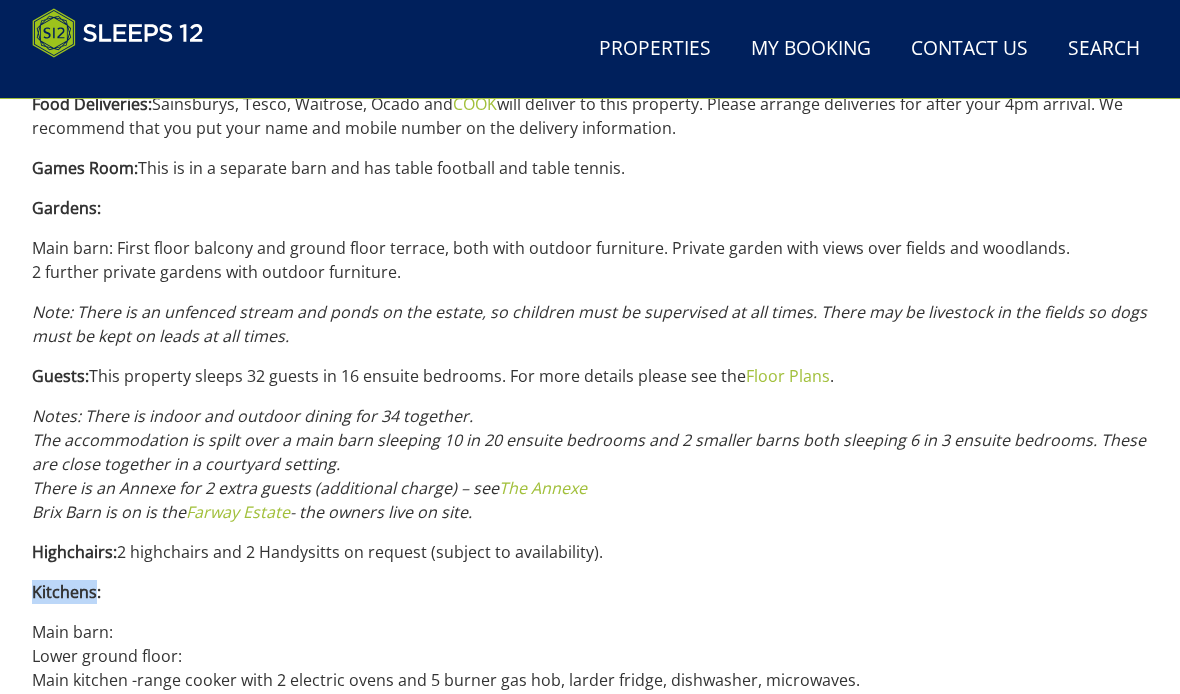 click on "Highchairs:  2 highchairs and 2 Handysitts on request (subject to availability)." at bounding box center [590, 552] 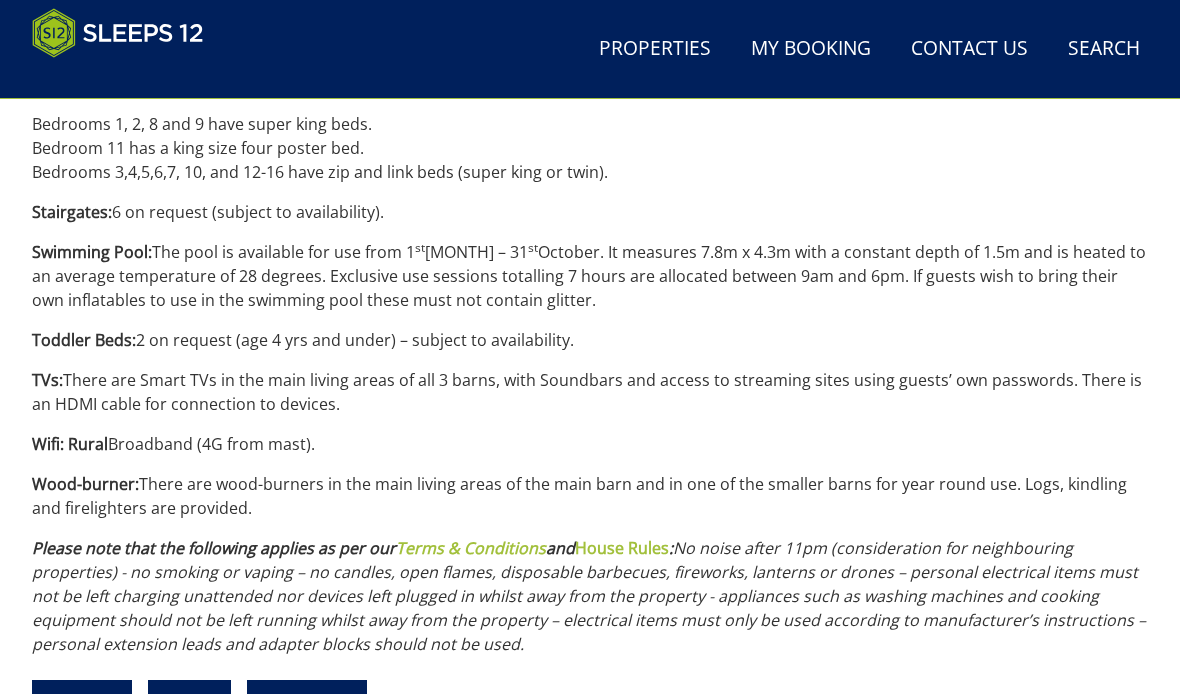 scroll, scrollTop: 2826, scrollLeft: 0, axis: vertical 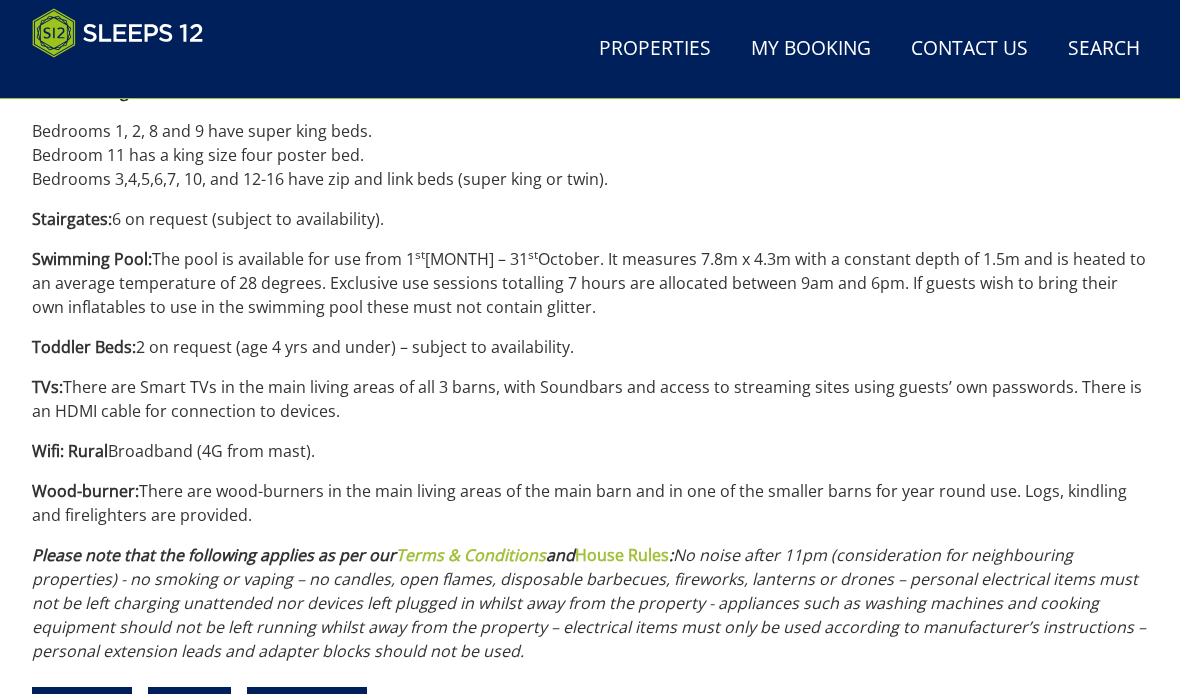 click on "Beaches" at bounding box center (82, 706) 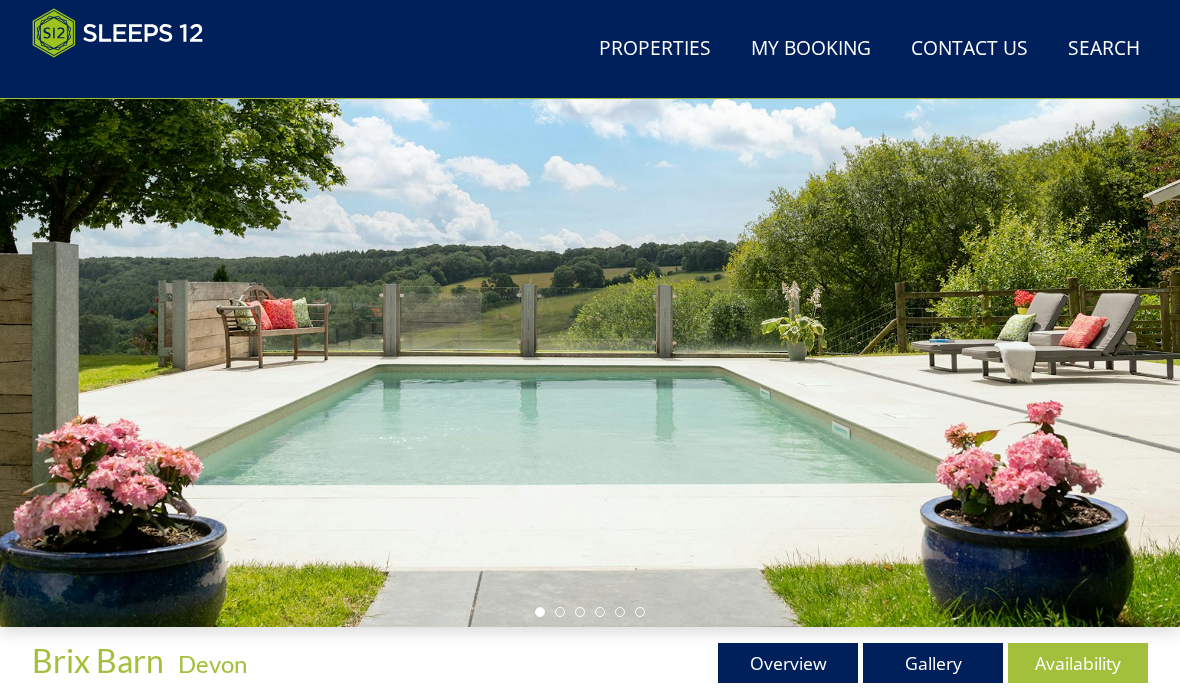 scroll, scrollTop: 0, scrollLeft: 0, axis: both 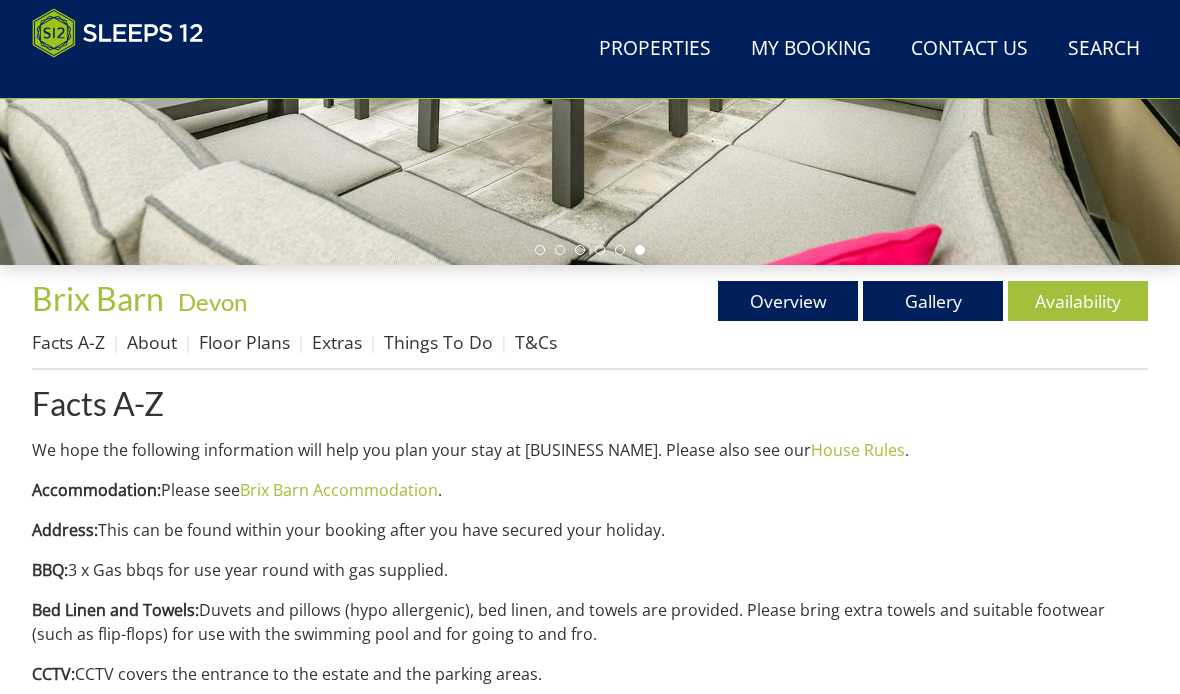 click on "About" at bounding box center (152, 343) 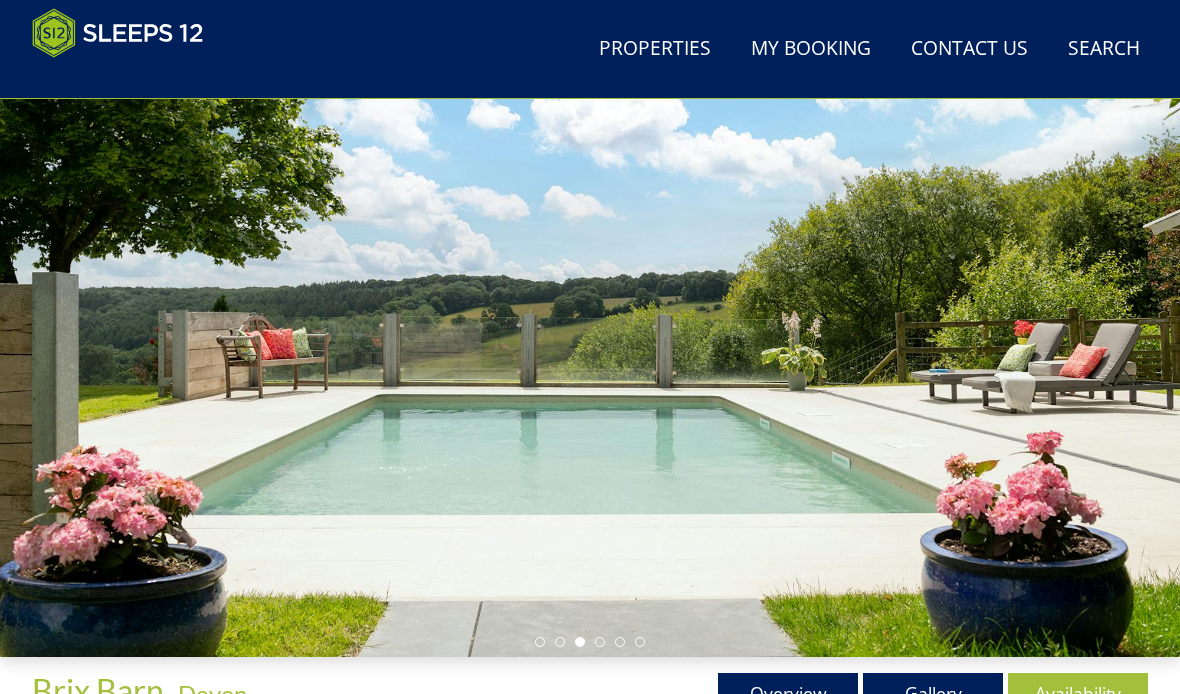 scroll, scrollTop: 0, scrollLeft: 0, axis: both 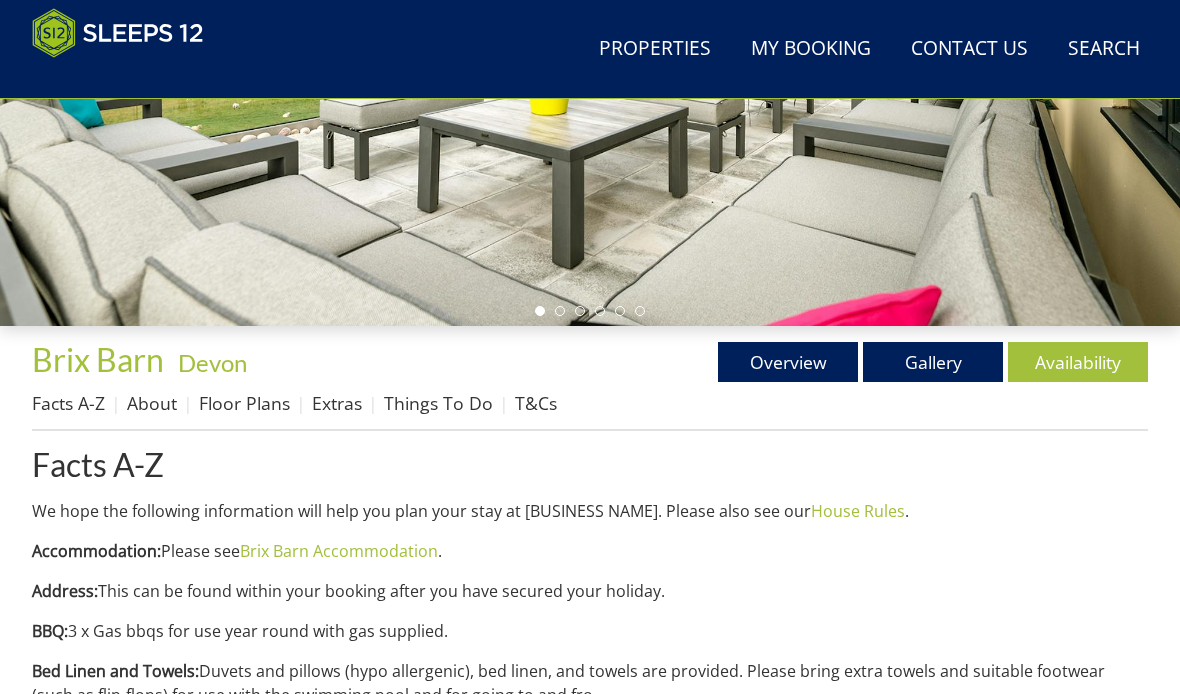 click on "Floor Plans" at bounding box center [244, 403] 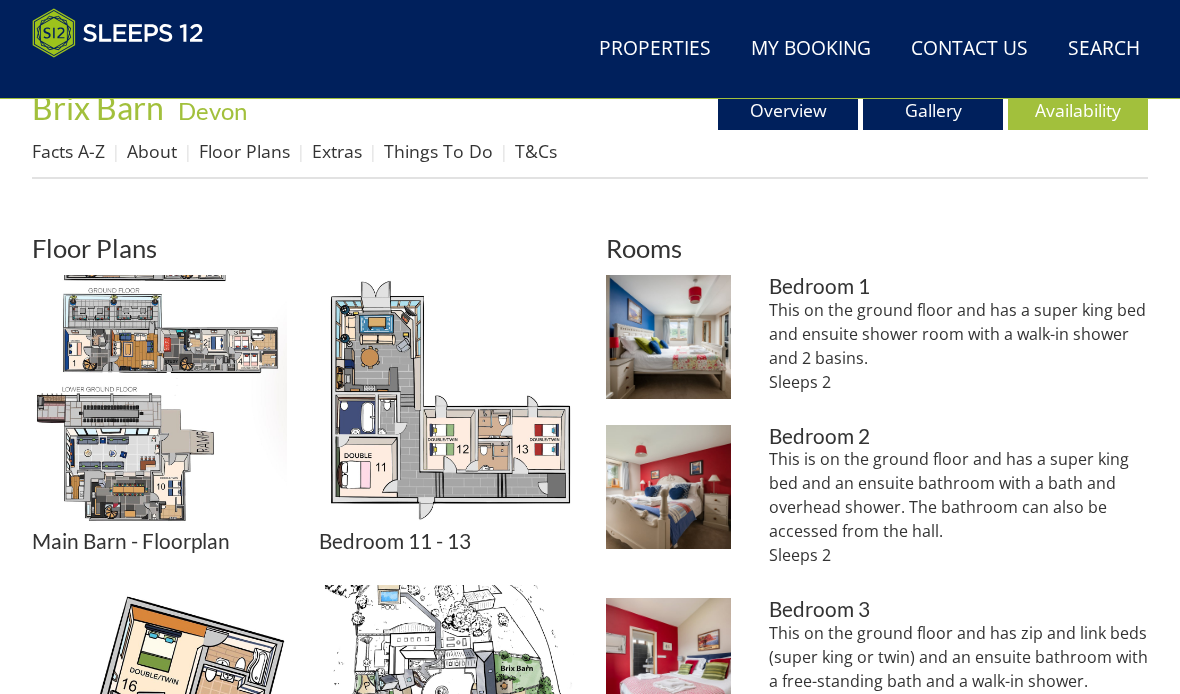 scroll, scrollTop: 753, scrollLeft: 0, axis: vertical 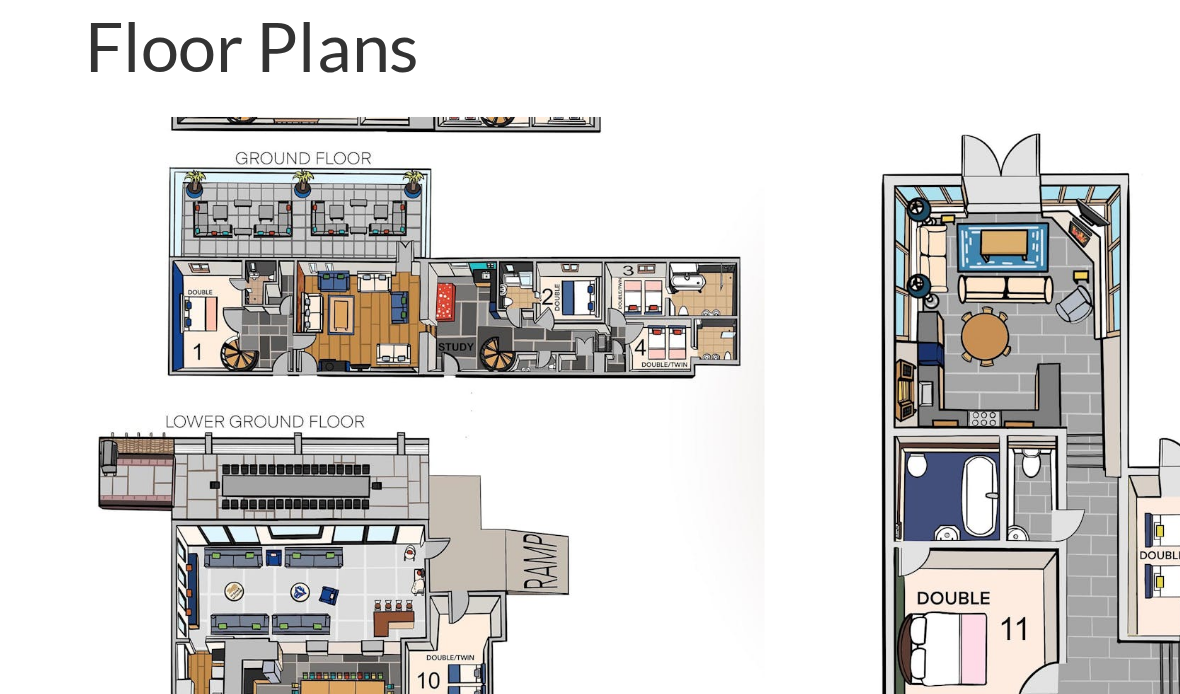 click at bounding box center [159, 379] 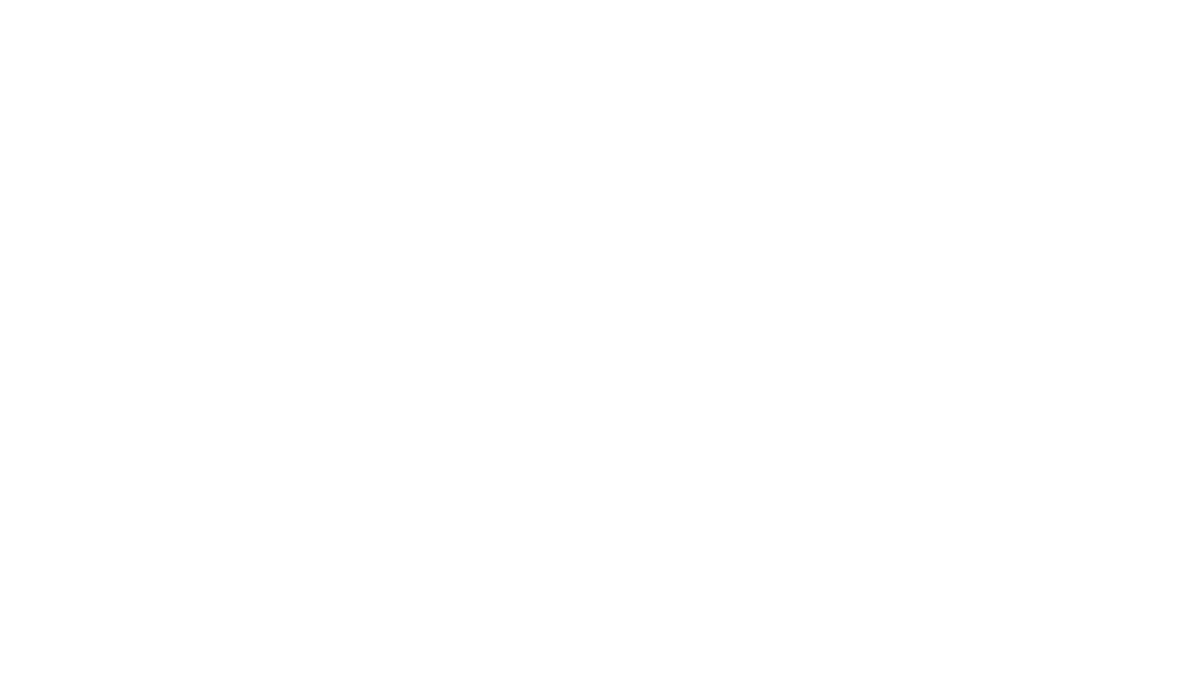 scroll, scrollTop: 1480, scrollLeft: 0, axis: vertical 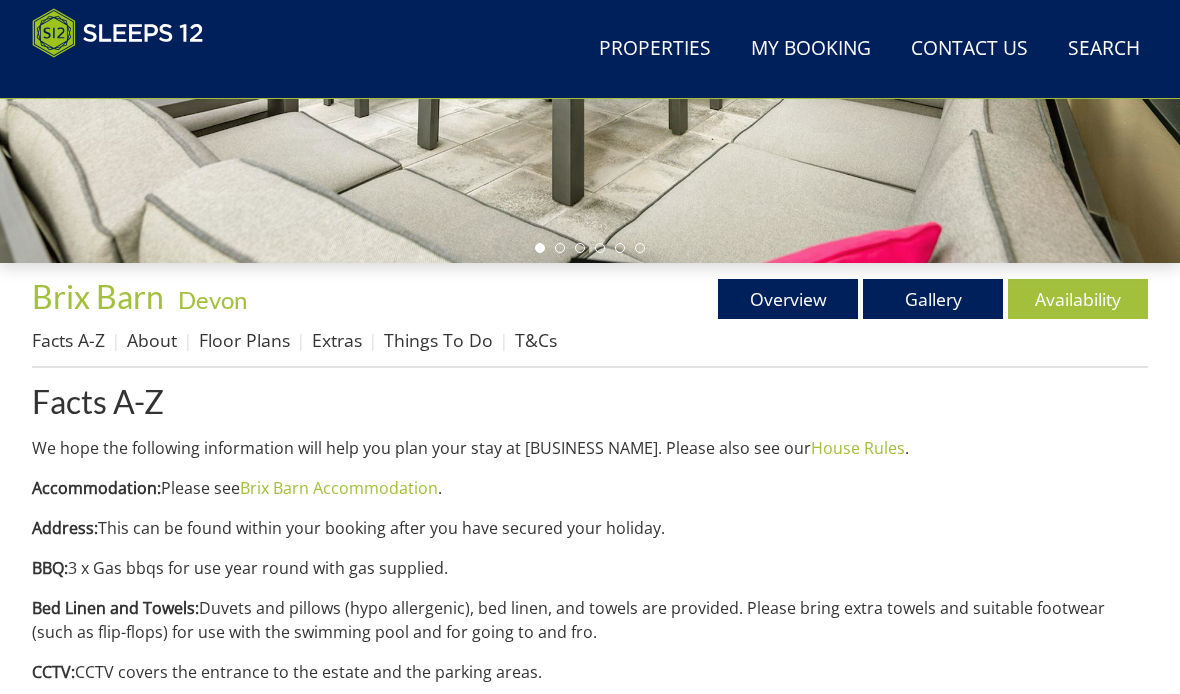 click on "T&Cs" at bounding box center (536, 340) 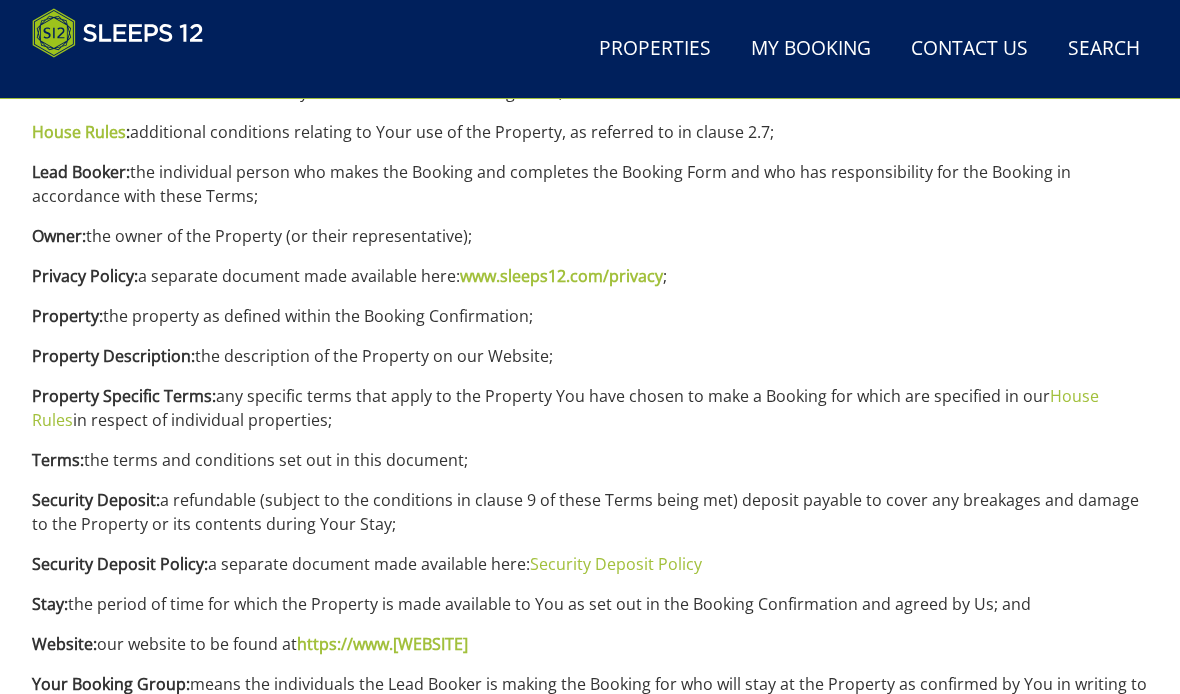 scroll, scrollTop: 1669, scrollLeft: 0, axis: vertical 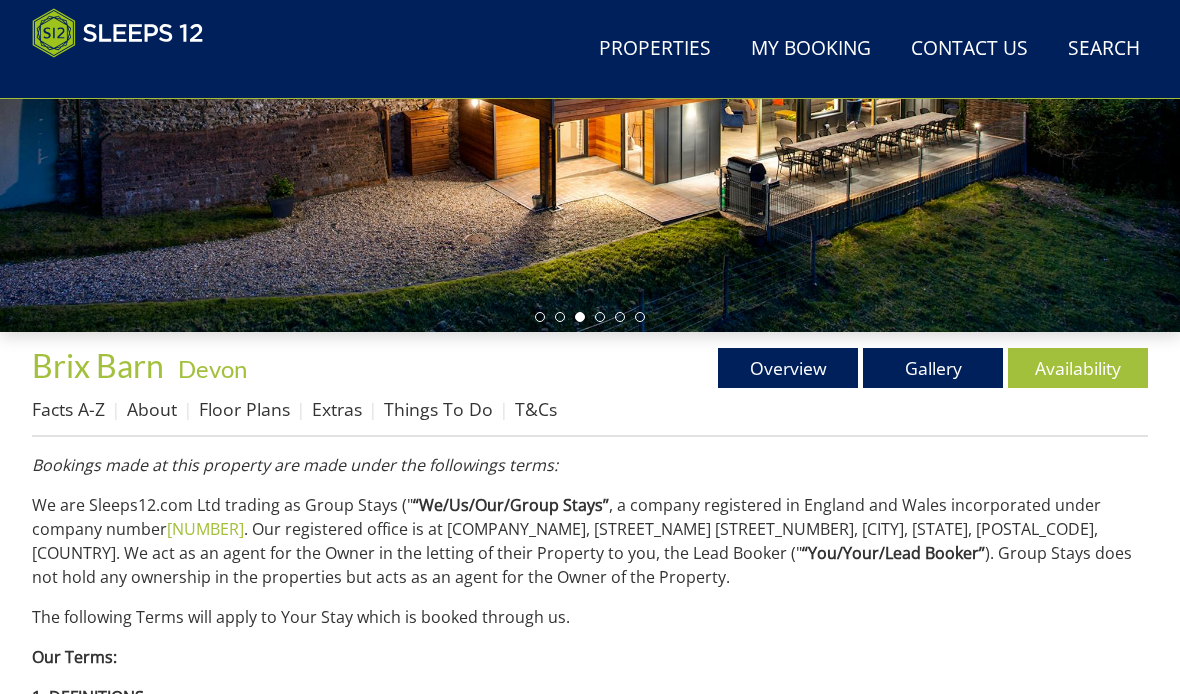 click on "Things To Do" at bounding box center (438, 409) 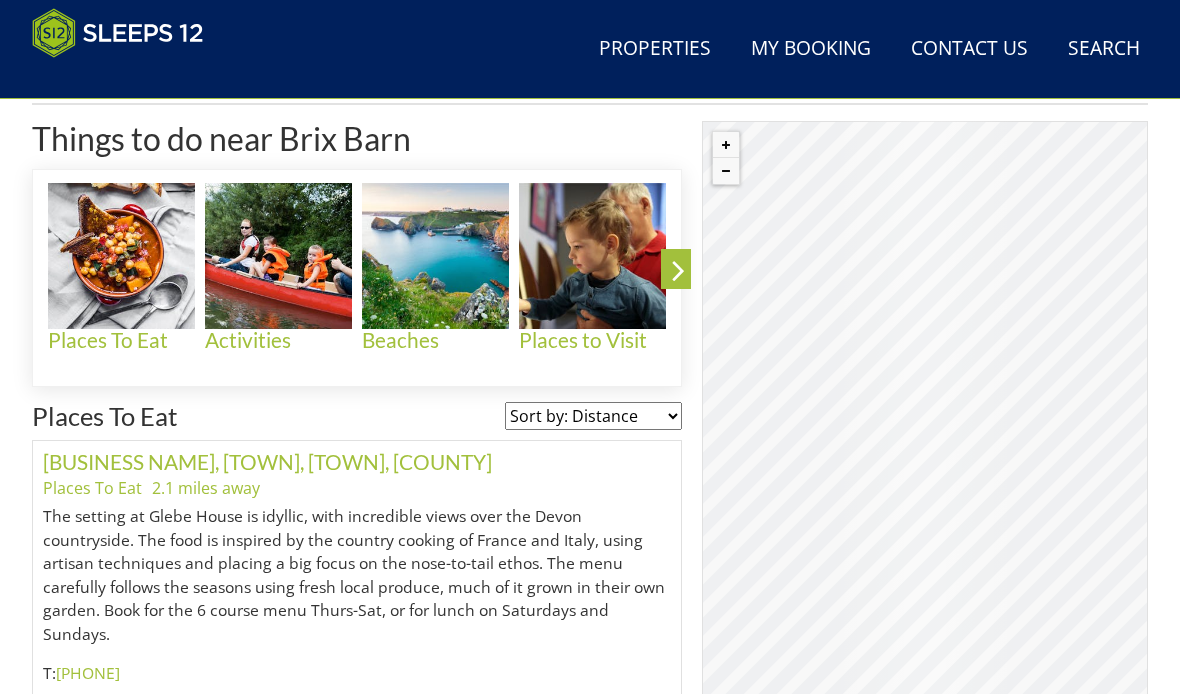 scroll, scrollTop: 804, scrollLeft: 0, axis: vertical 